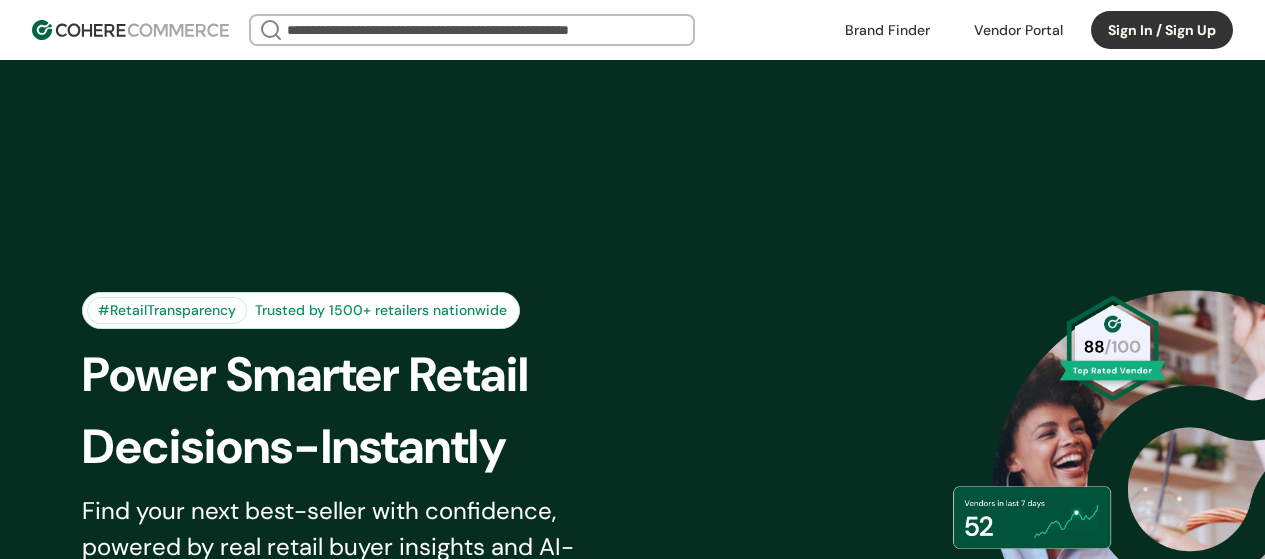 scroll, scrollTop: 0, scrollLeft: 0, axis: both 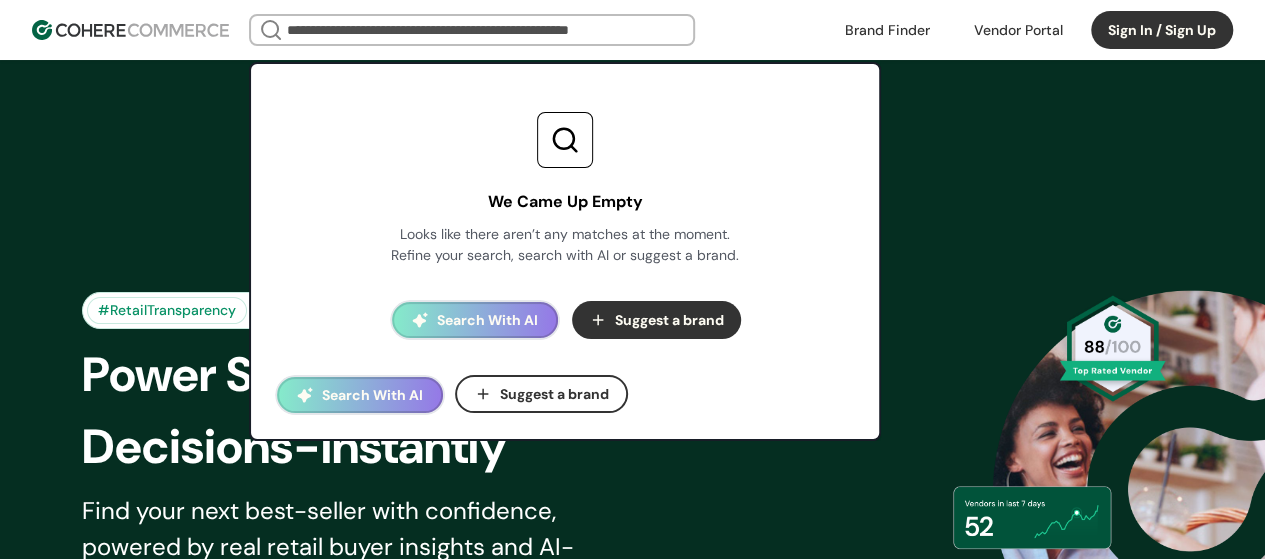 click at bounding box center (472, 30) 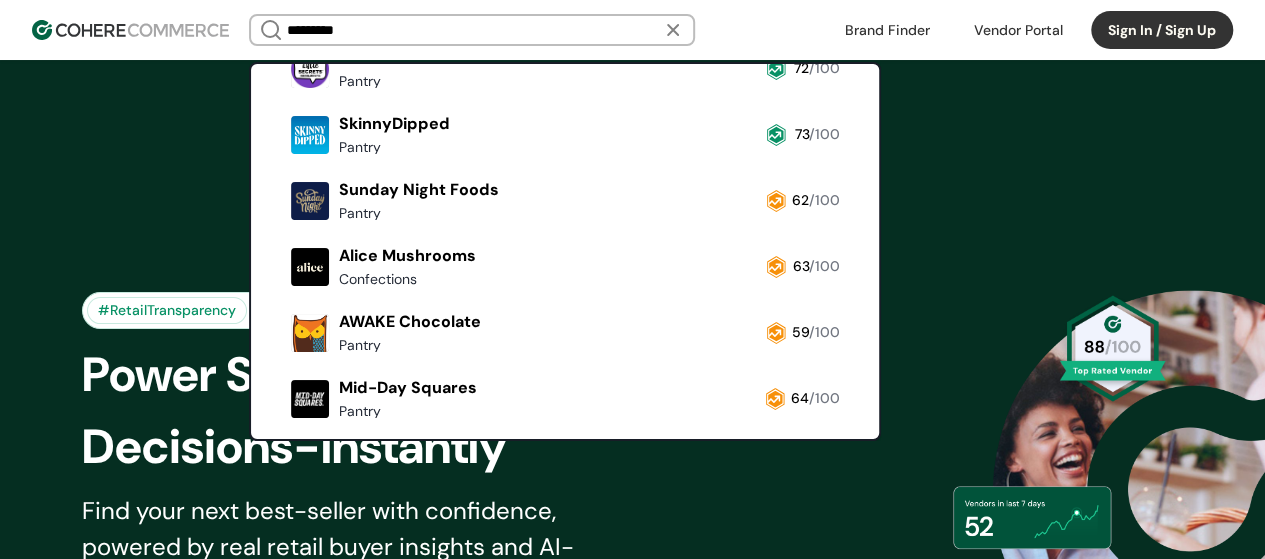 scroll, scrollTop: 253, scrollLeft: 0, axis: vertical 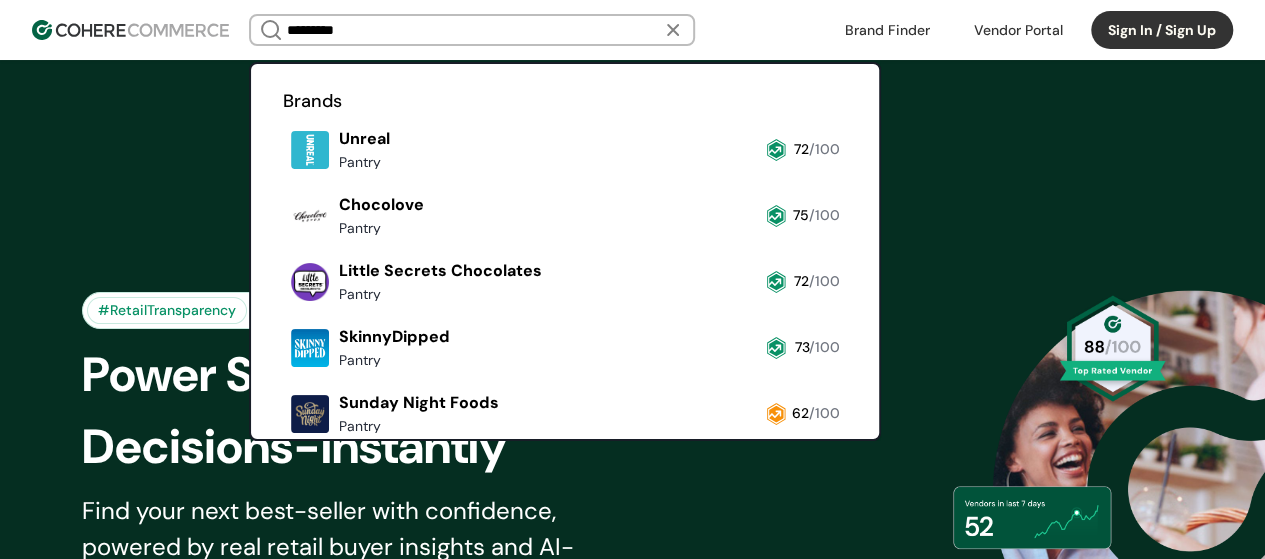 click on "*********" at bounding box center (472, 30) 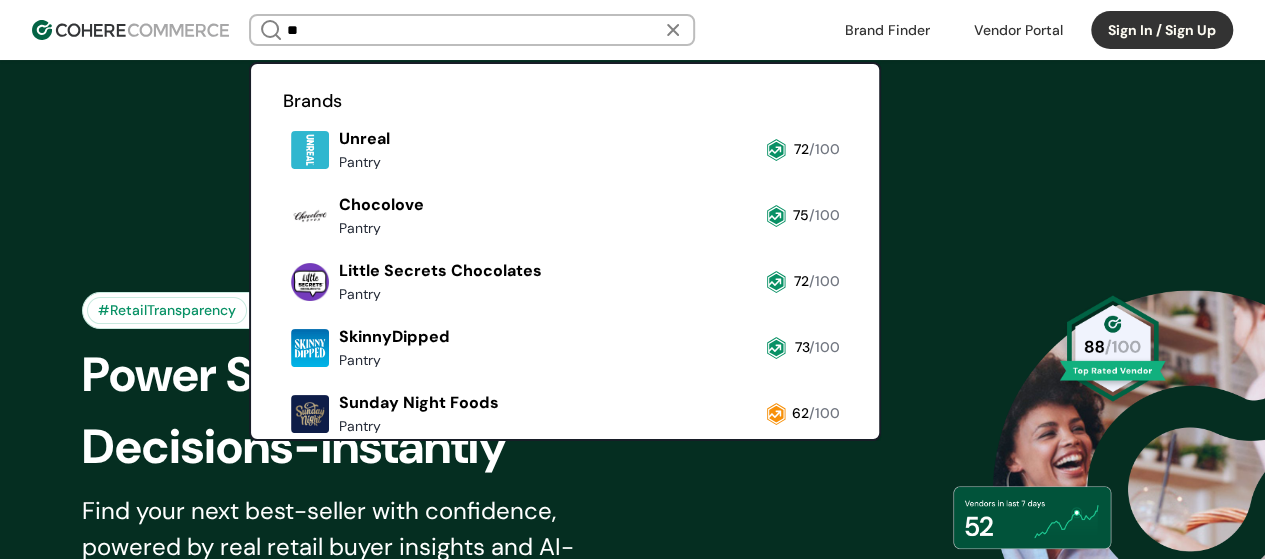 type on "*" 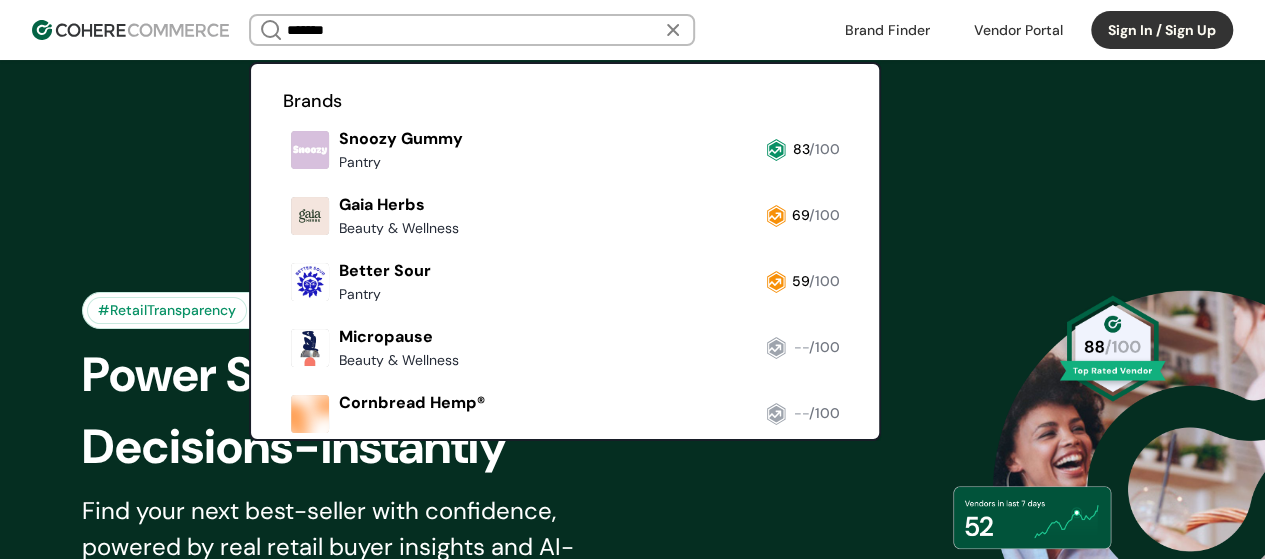 type on "*******" 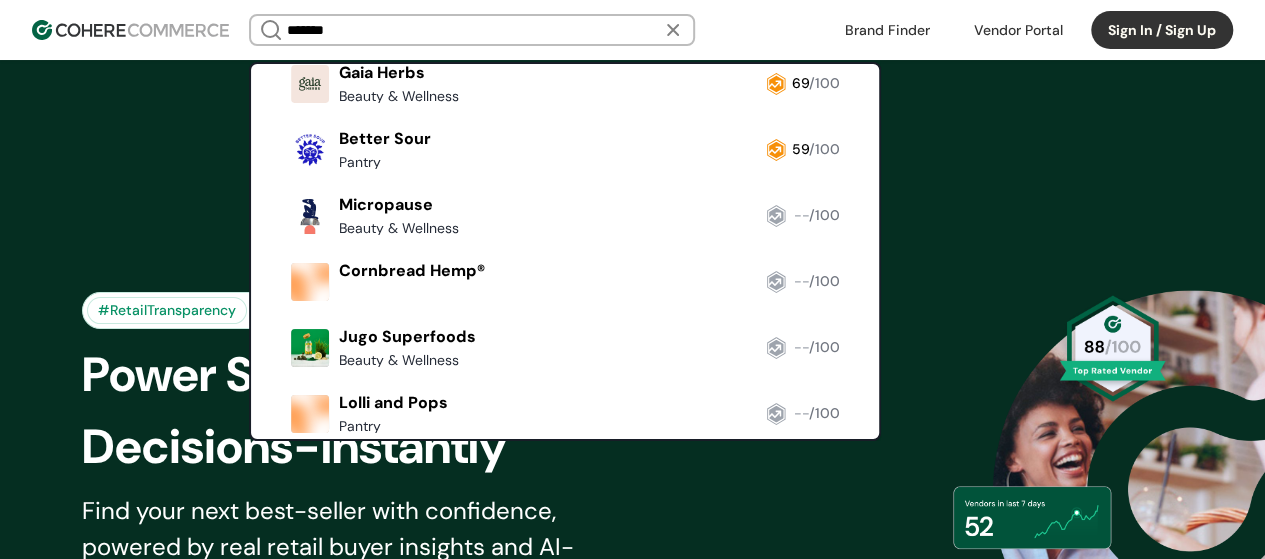 scroll, scrollTop: 134, scrollLeft: 0, axis: vertical 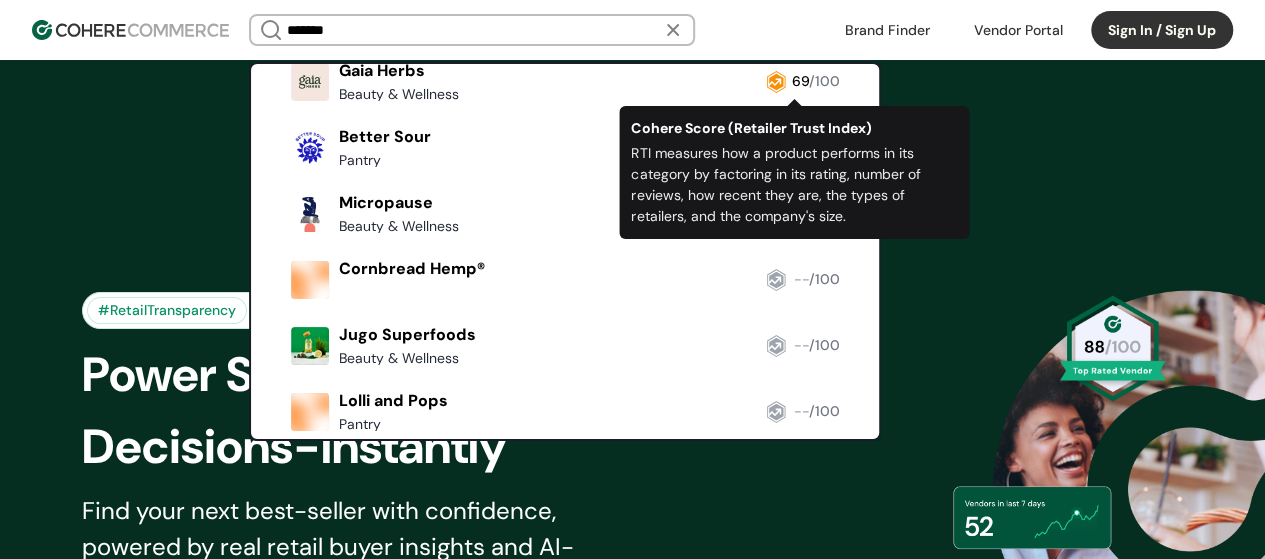 drag, startPoint x: 1337, startPoint y: -31, endPoint x: 1349, endPoint y: -32, distance: 12.0415945 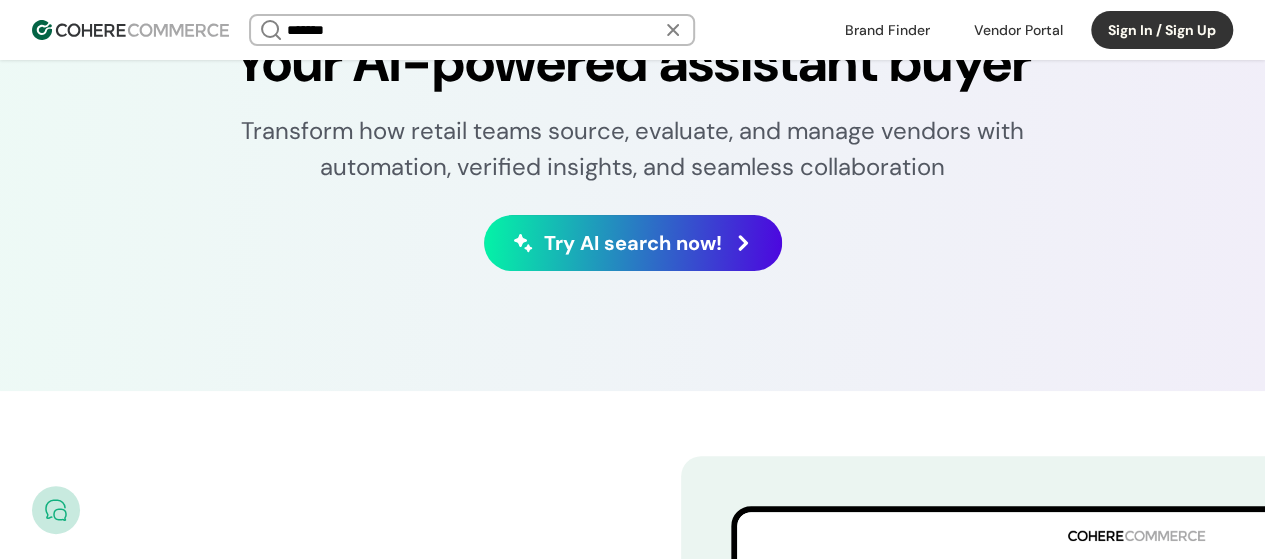 scroll, scrollTop: 8015, scrollLeft: 0, axis: vertical 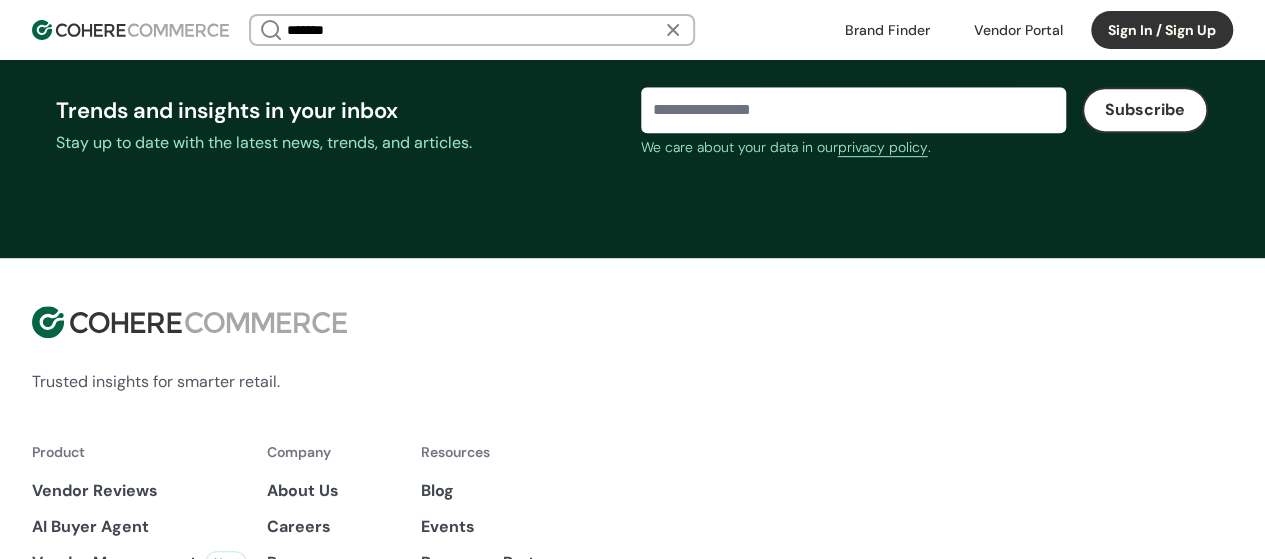 click on "*******" at bounding box center (472, 30) 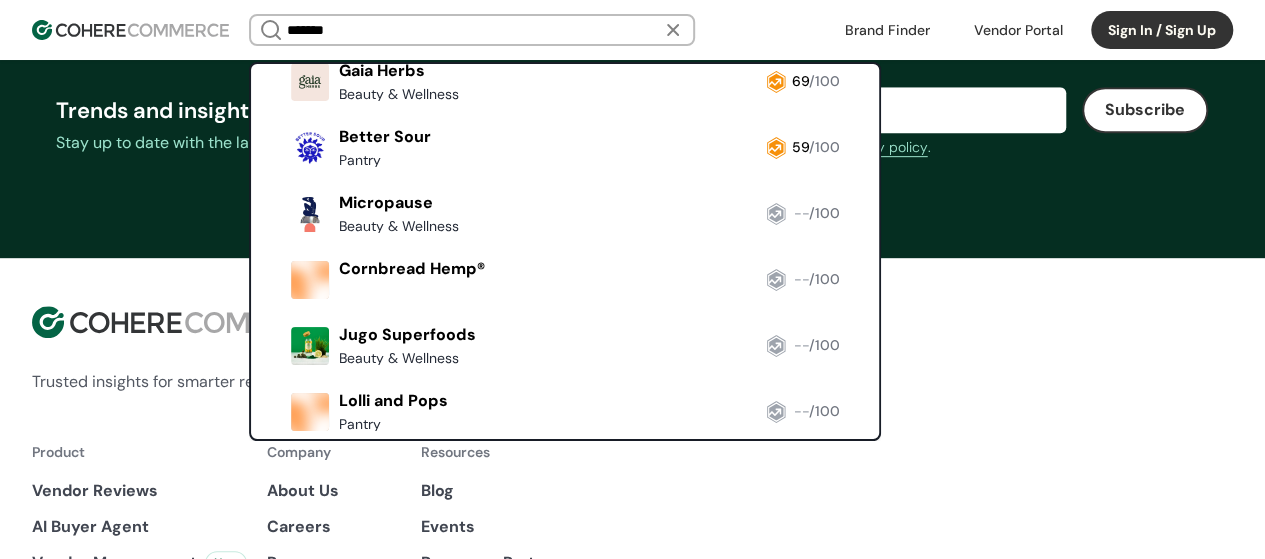 scroll, scrollTop: 0, scrollLeft: 0, axis: both 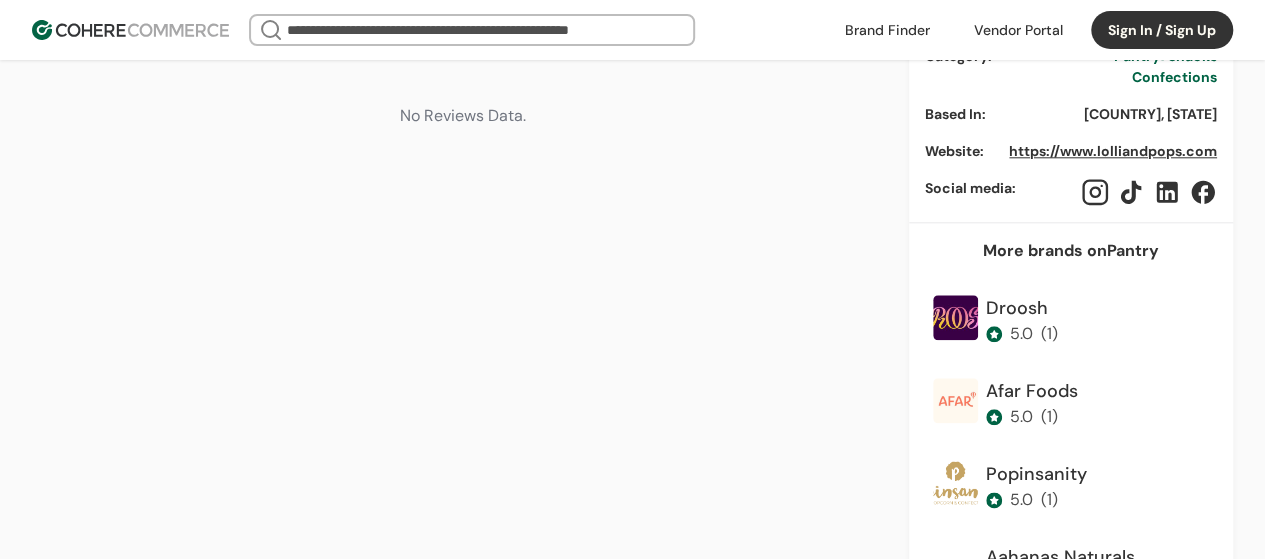 click on "We Came Up Empty Looks like there aren’t any matches at the moment. Refine your search, search with AI or suggest a brand. Search With AI Suggest a brand Search With AI Suggest a brand Brand Finder Vendor Portal Sign In / Sign Up Brand Finder Vendor Portal Sign In / Sign Up Lolli and Pops -- /100 · Pantry, Snacks, Confections · No Location Lolli and Pops offers a wide selection of candy, gummies, chocolate, international snacks, and gifts for every occasion. Spread Joy with Bits of Optimism! 0 % retailers recommend it Write a Review Read Retailers Reviews No Photos Uploaded. Lolli and Pops No reviews yet Write a Review Lolli and Pops No reviews yet Lolli and Pops offers a wide selection of candy, gummies, chocolate, international snacks, and gifts for every occasion. Spread Joy with Bits of Optimism! 0 % retailers recommend it Write a Review Read Retailers Reviews Lolli and Pops No reviews yet Write a Review No Photos Uploaded. Review Insights About the Brand Metrics Alternatives Retailers Reviews Summary" at bounding box center [632, 376] 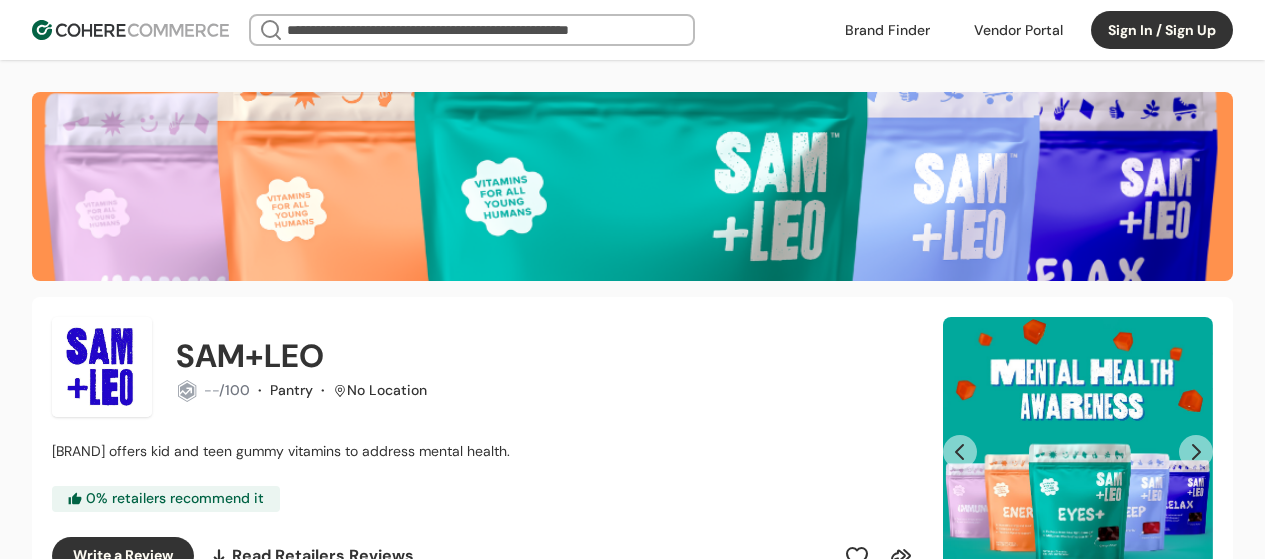 scroll, scrollTop: 0, scrollLeft: 0, axis: both 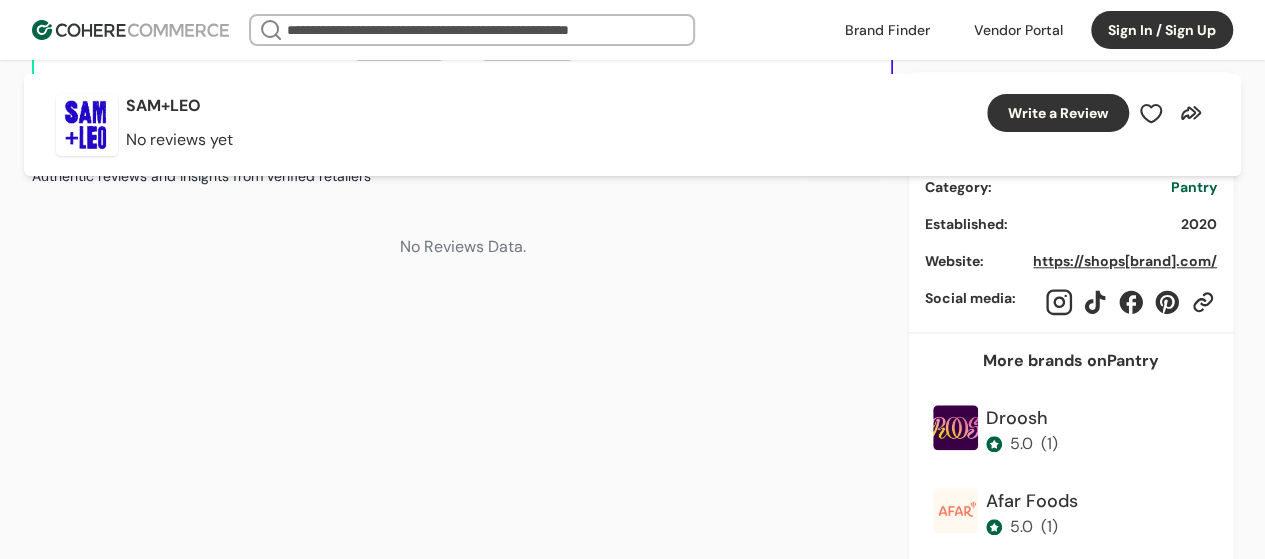 click on "https://shops[brand].com/" at bounding box center (1125, 261) 